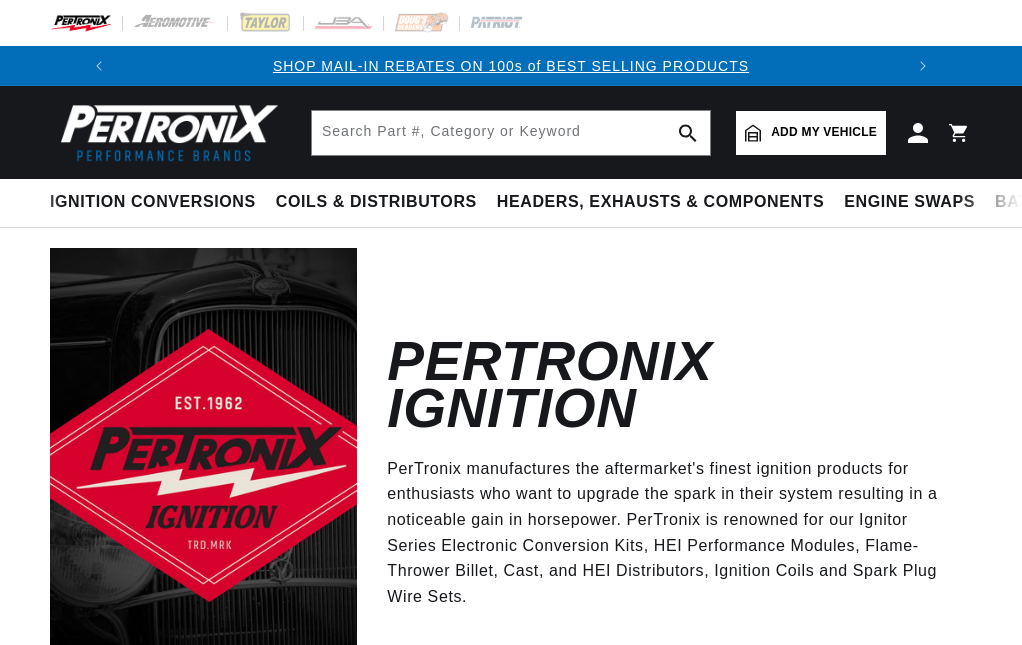 scroll, scrollTop: 0, scrollLeft: 0, axis: both 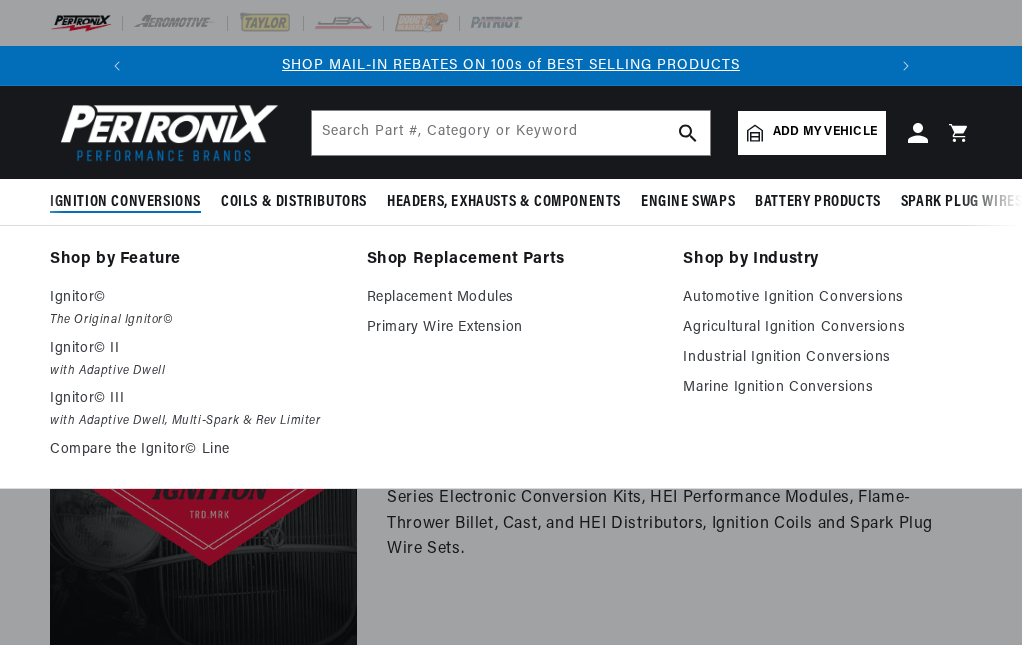 click on "Ignition Conversions" at bounding box center [125, 202] 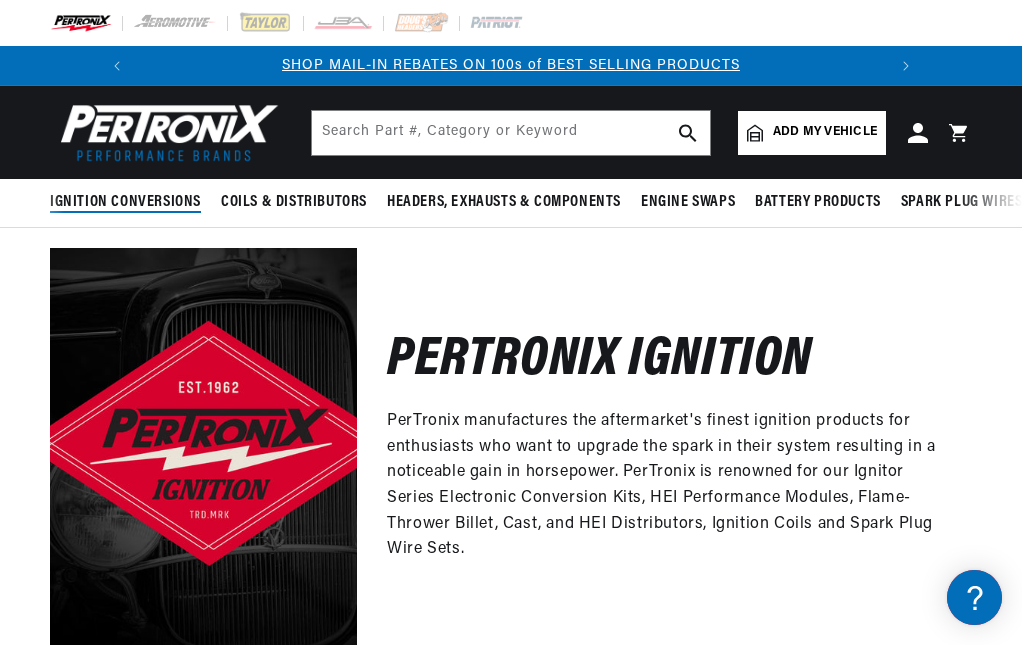 scroll, scrollTop: 0, scrollLeft: 0, axis: both 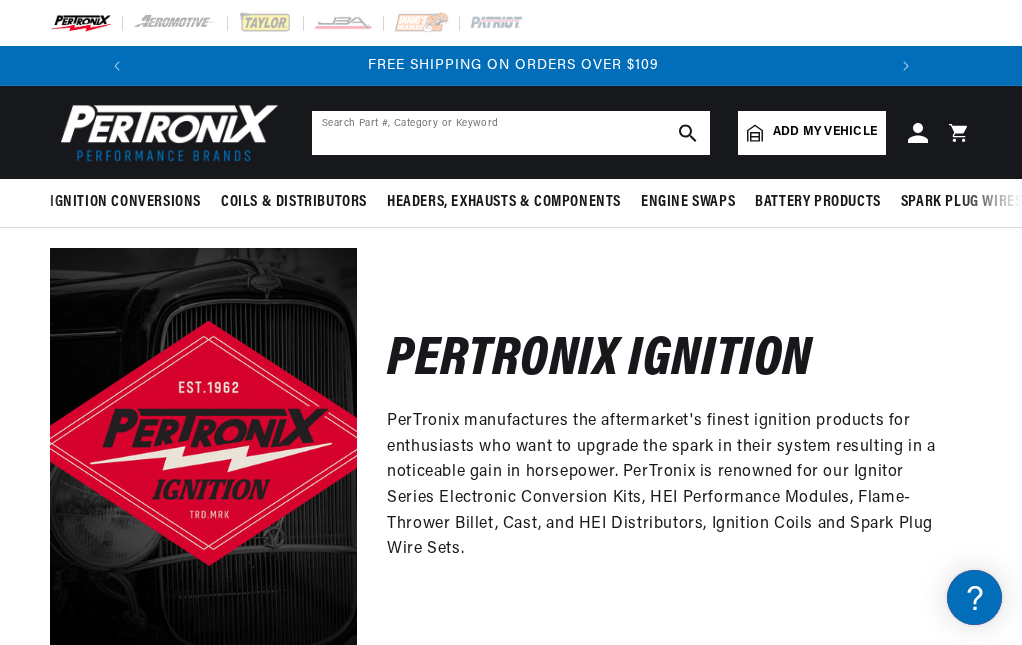 click at bounding box center (511, 133) 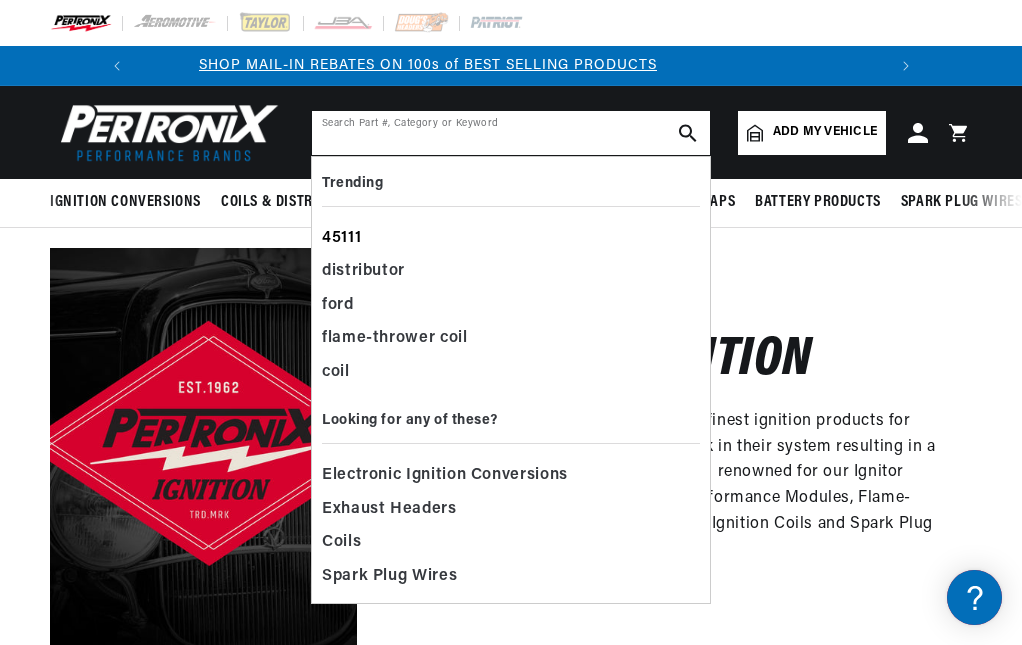 scroll, scrollTop: 0, scrollLeft: 0, axis: both 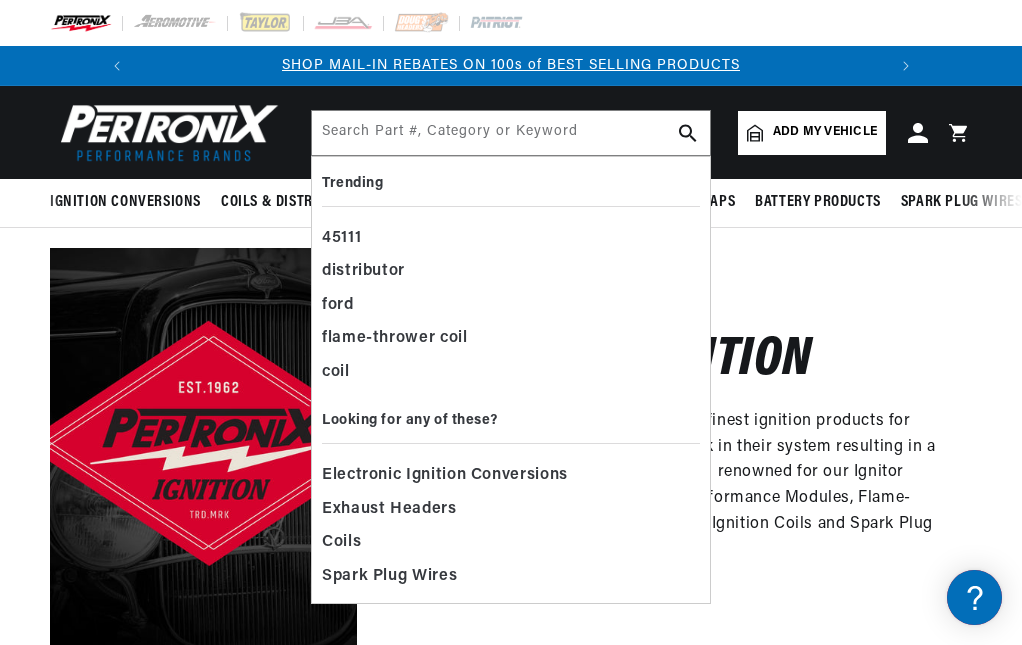 click on "Add my vehicle" at bounding box center [825, 132] 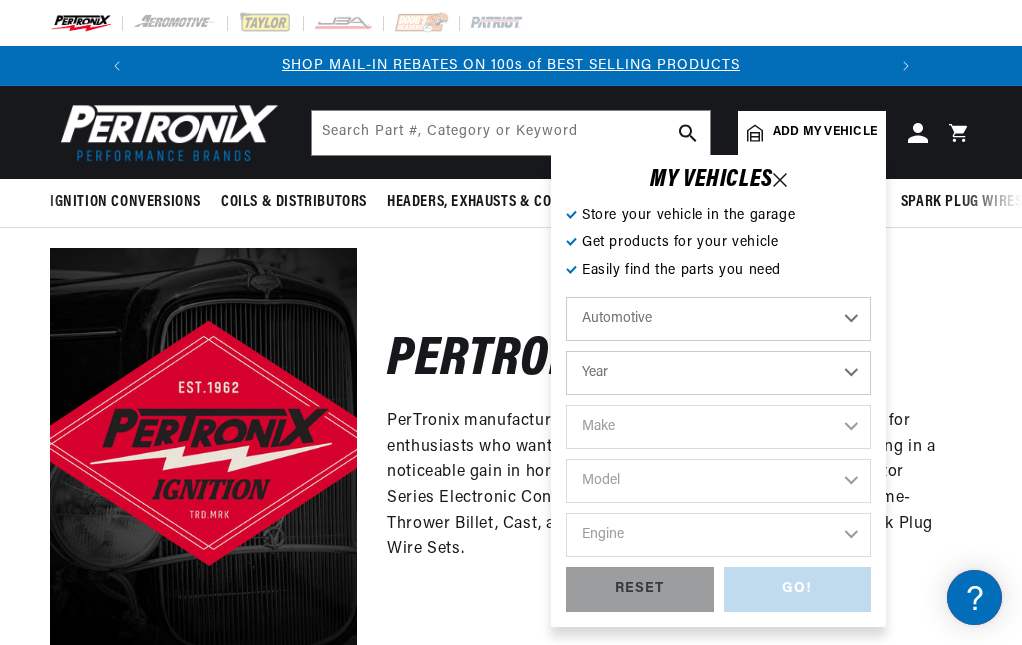 click on "Automotive
Agricultural
Industrial
Marine
Motorcycle" at bounding box center (718, 319) 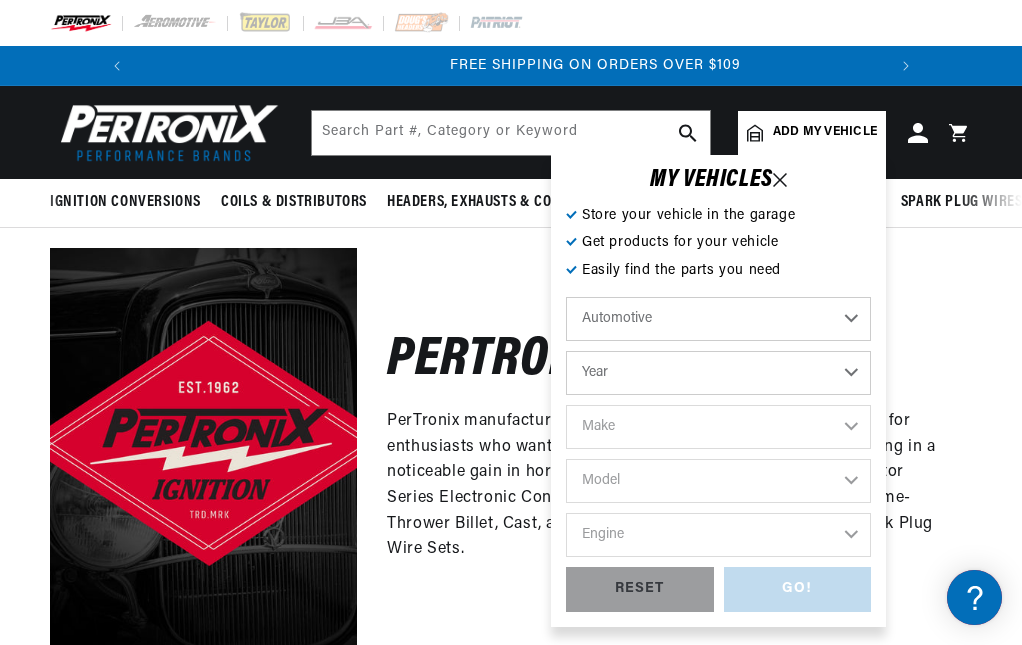scroll, scrollTop: 0, scrollLeft: 747, axis: horizontal 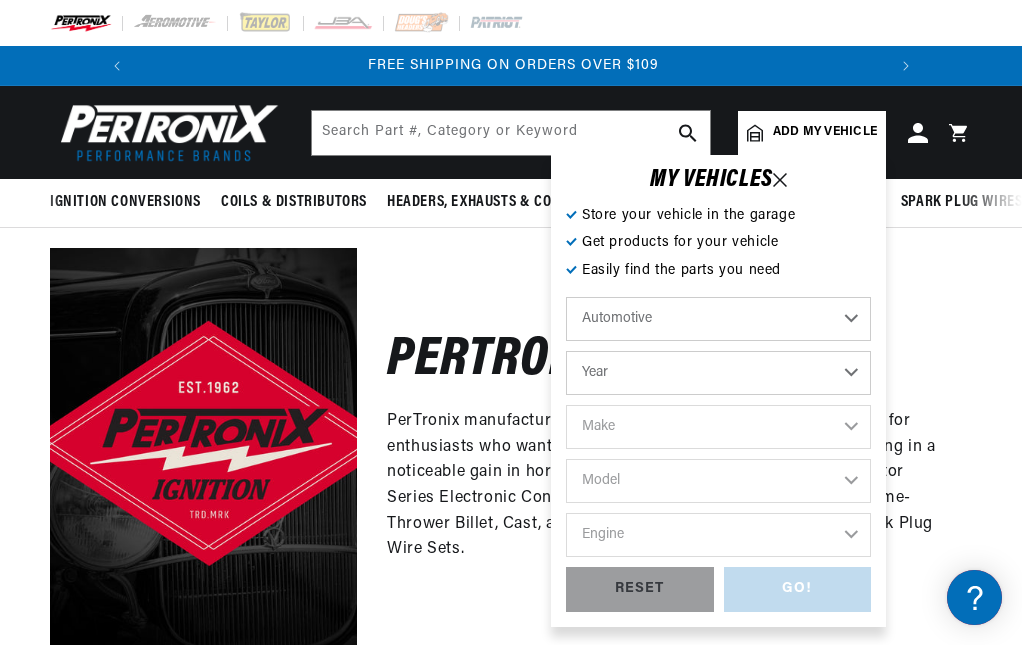 select on "1975" 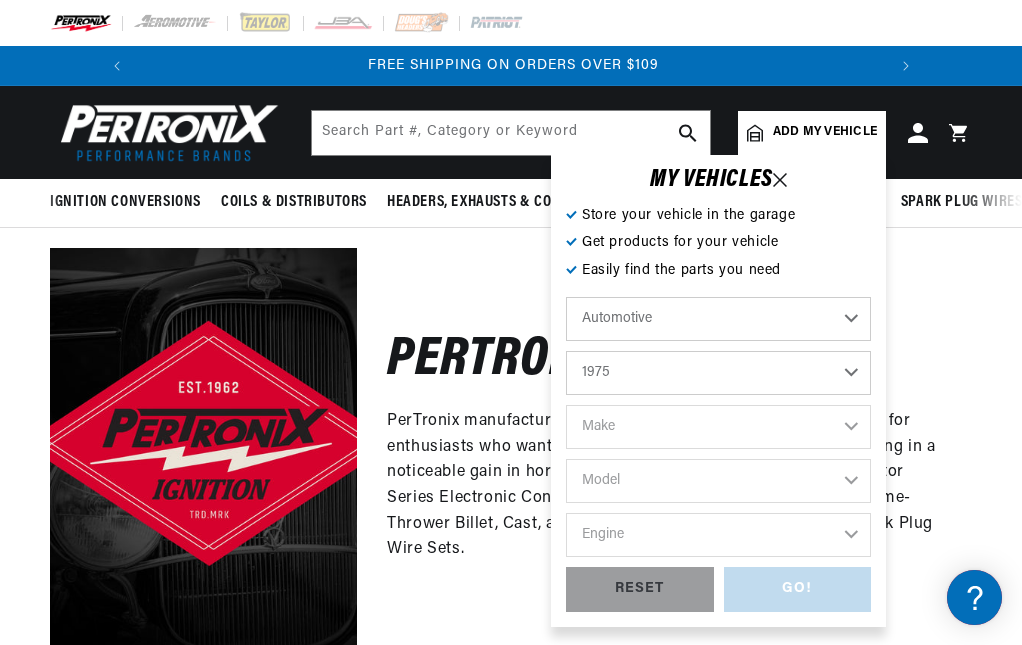 click on "Year
2022
2021
2020
2019
2018
2017
2016
2015
2014
2013
2012
2011
2010
2009
2008
2007
2006
2005
2004
2003
2002
2001
2000
1999
1998
1997
1996
1995
1994
1993
1992
1991
1990
1989
1988
1987
1986 1985" at bounding box center (718, 373) 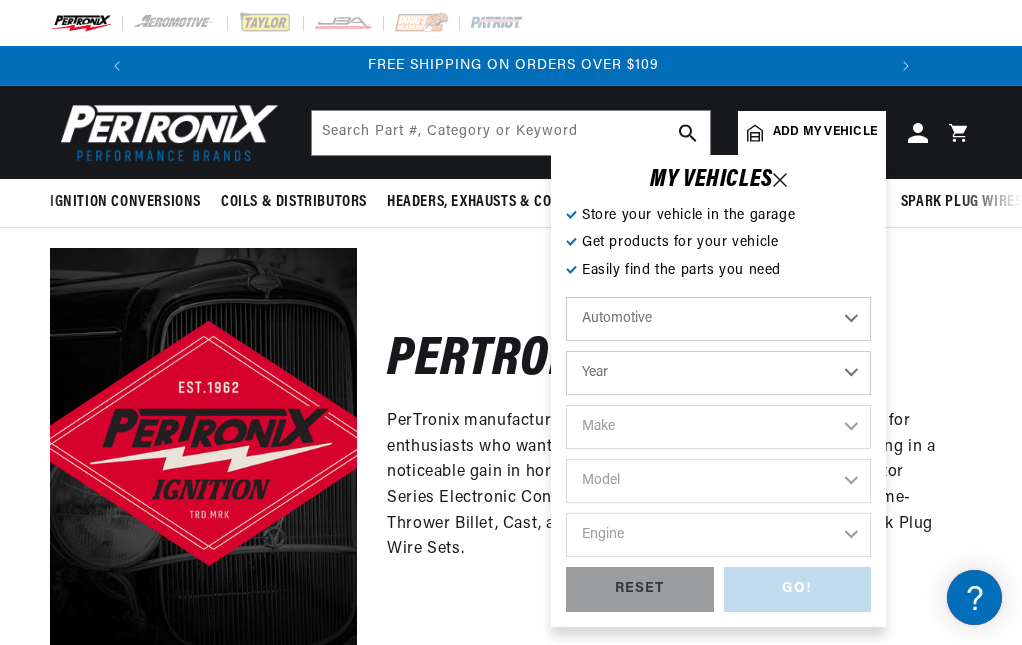 select on "1975" 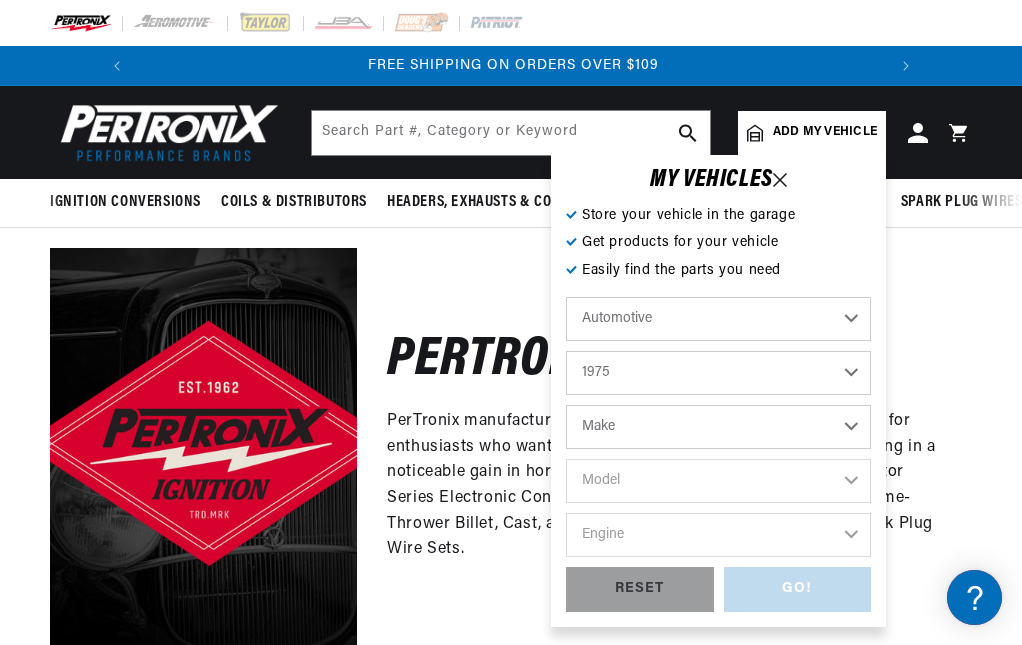 click on "Make
Alfa Romeo
American Motors
Audi
Austin
BMW
Buick
Cadillac
Checker
Chevrolet
Chrysler
Citroen
Dodge
Ferrari
Fiat
Ford
Ford (Europe)
GMC
Honda
IHC Truck
International
Jaguar
Jeep
Lamborghini
Lincoln
Lotus
Maserati
Mercedes-Benz
Mercury
MG
Nissan
Oldsmobile
Opel
Peugeot" at bounding box center [718, 427] 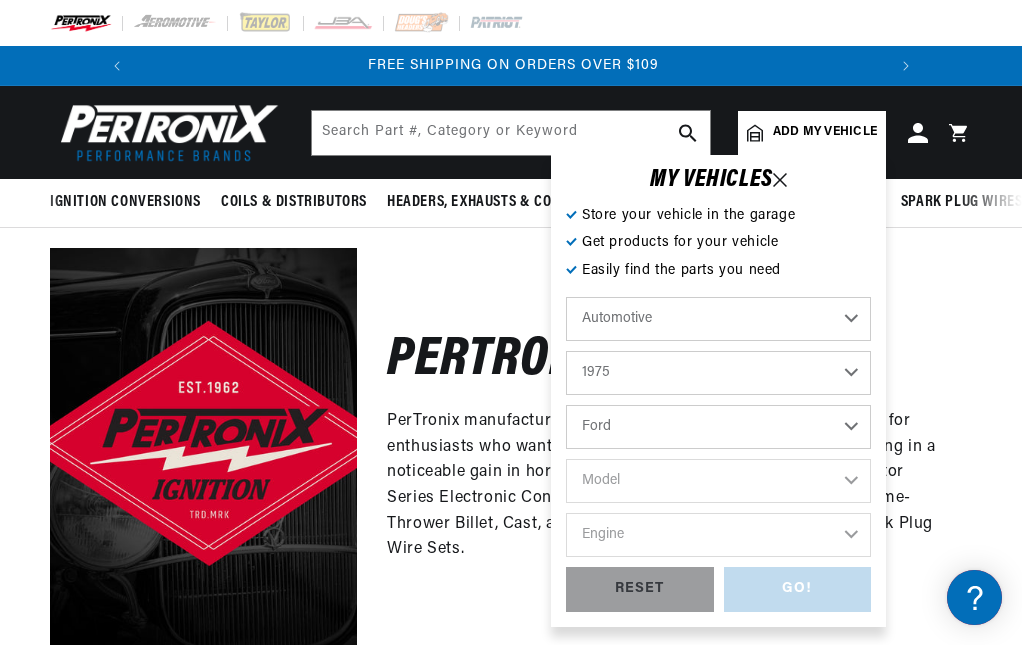 click on "Make
Alfa Romeo
American Motors
Audi
Austin
BMW
Buick
Cadillac
Checker
Chevrolet
Chrysler
Citroen
Dodge
Ferrari
Fiat
Ford
Ford (Europe)
GMC
Honda
IHC Truck
International
Jaguar
Jeep
Lamborghini
Lincoln
Lotus
Maserati
Mercedes-Benz
Mercury
MG
Nissan
Oldsmobile
Opel
Peugeot" at bounding box center (718, 427) 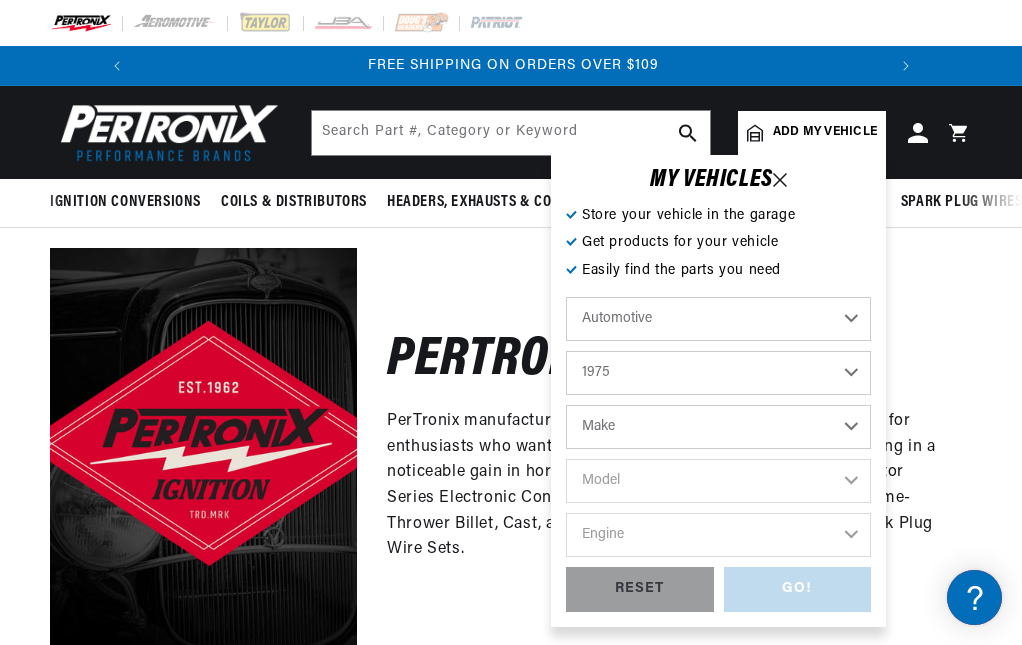 select on "Ford" 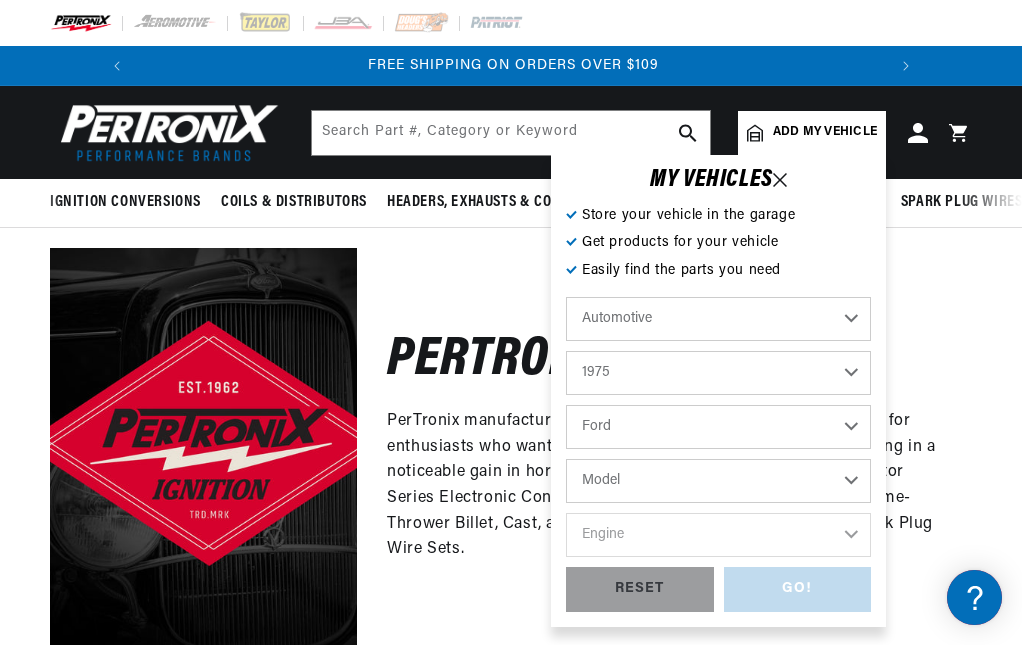 drag, startPoint x: 842, startPoint y: 424, endPoint x: 828, endPoint y: 414, distance: 17.20465 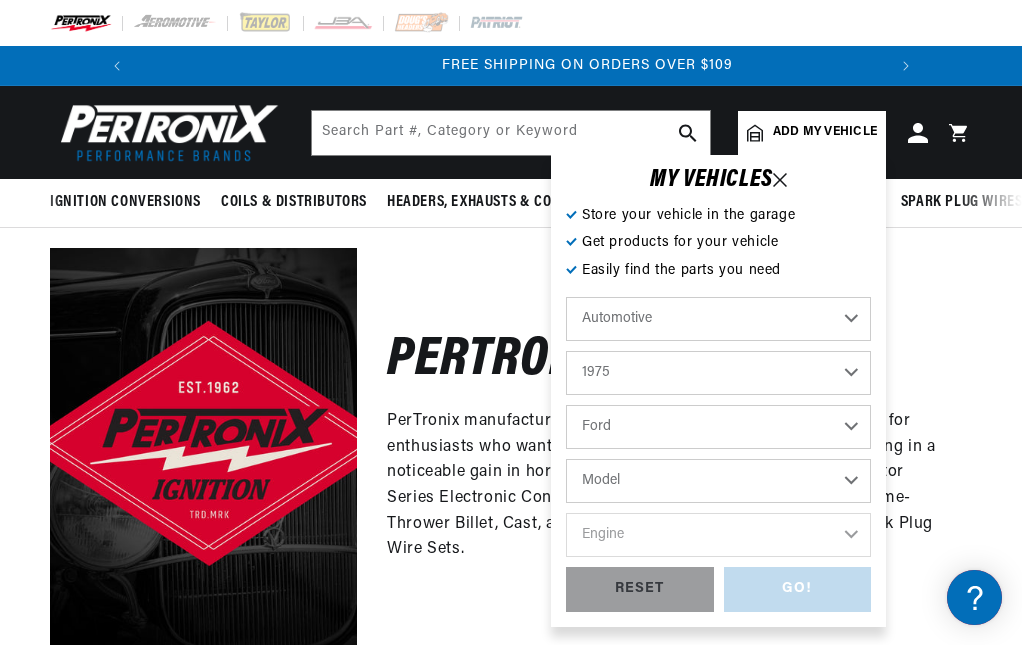 click on "Model
B-100
Bronco
Custom 500
E-100 Econoline
E-100 Econoline Club Wagon
E-150 Econoline
E-150 Econoline Club Wagon
E-250 Econoline
E-250 Econoline Club Wagon
E-350 Econoline
Elite
F-100
F-150
F-250
F-350
F-500
Gran Torino
Granada
LTD
Maverick
Mustang II
P-350
P-400
Ranchero
Thunderbird
Torino" at bounding box center (718, 481) 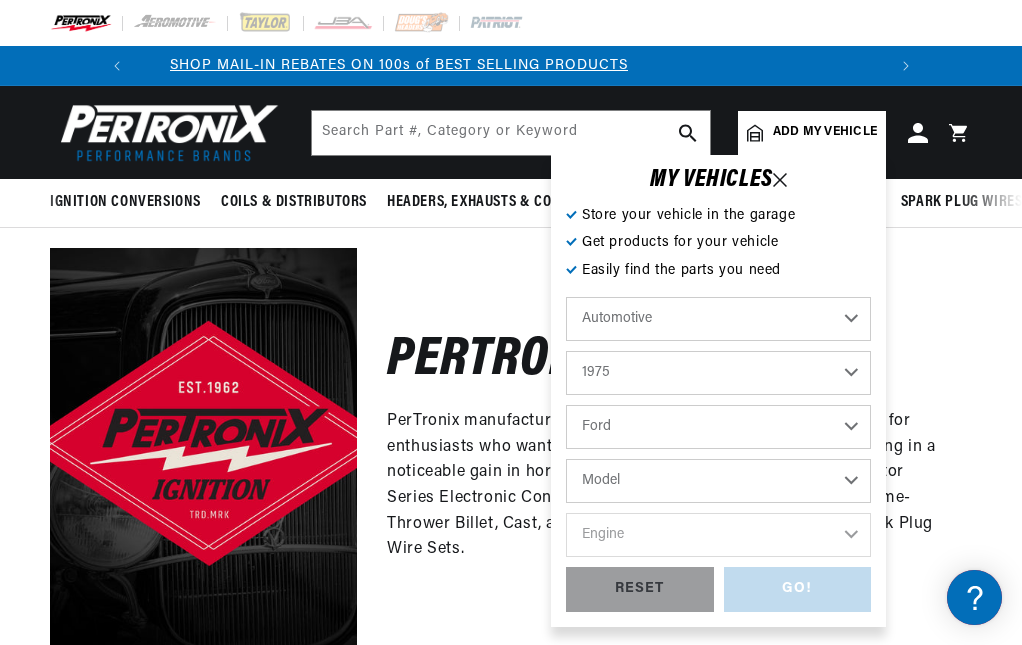 scroll, scrollTop: 0, scrollLeft: 0, axis: both 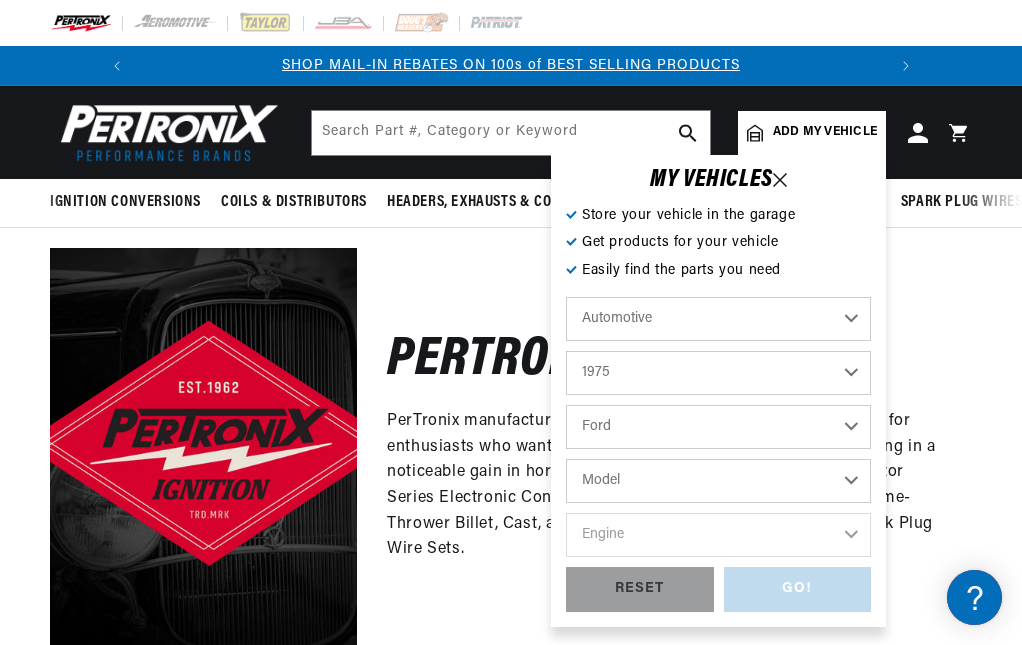 select on "F-150" 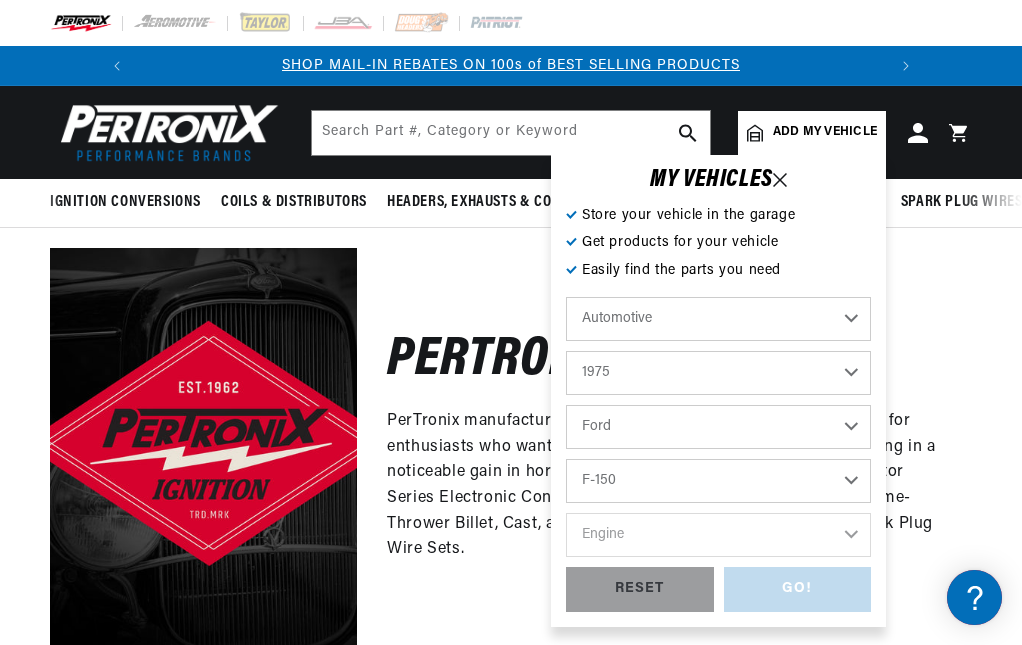 click on "Model
B-100
Bronco
Custom 500
E-100 Econoline
E-100 Econoline Club Wagon
E-150 Econoline
E-150 Econoline Club Wagon
E-250 Econoline
E-250 Econoline Club Wagon
E-350 Econoline
Elite
F-100
F-150
F-250
F-350
F-500
Gran Torino
Granada
LTD
Maverick
Mustang II
P-350
P-400
Ranchero
Thunderbird
Torino" at bounding box center [718, 481] 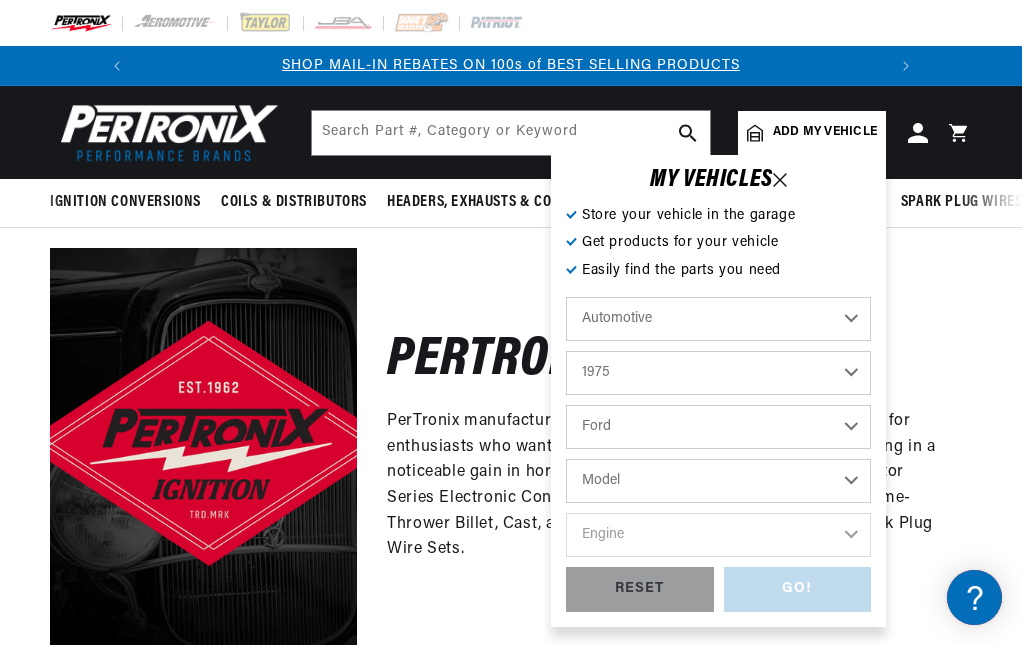 select on "F-150" 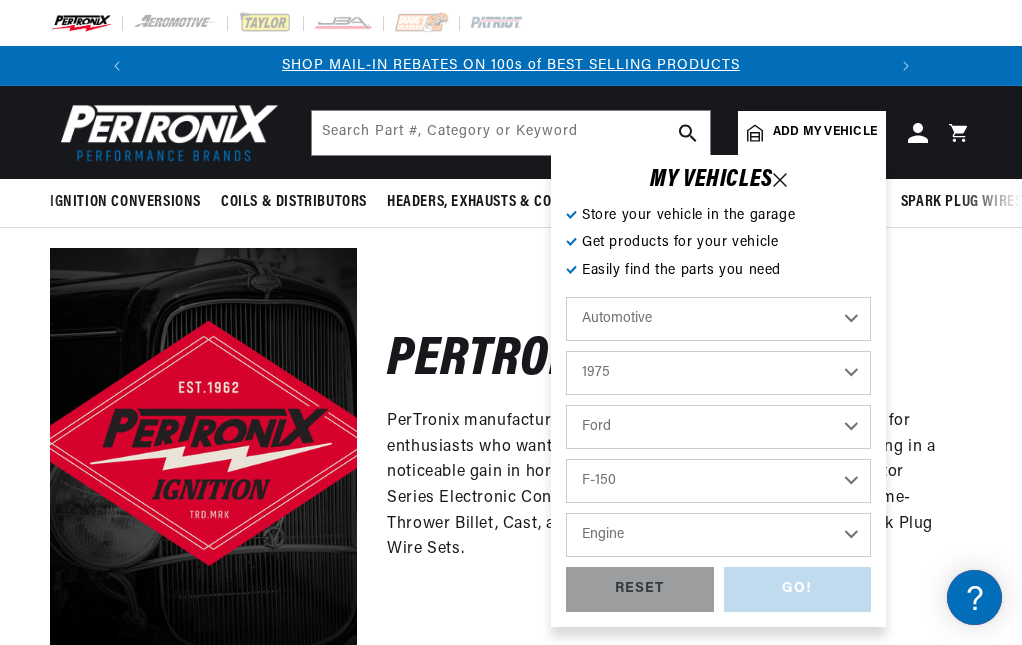 click on "Engine
302cid / 5.0L
360cid / 5.9L
390cid / 6.4L
460cid / 7.5L" at bounding box center [718, 535] 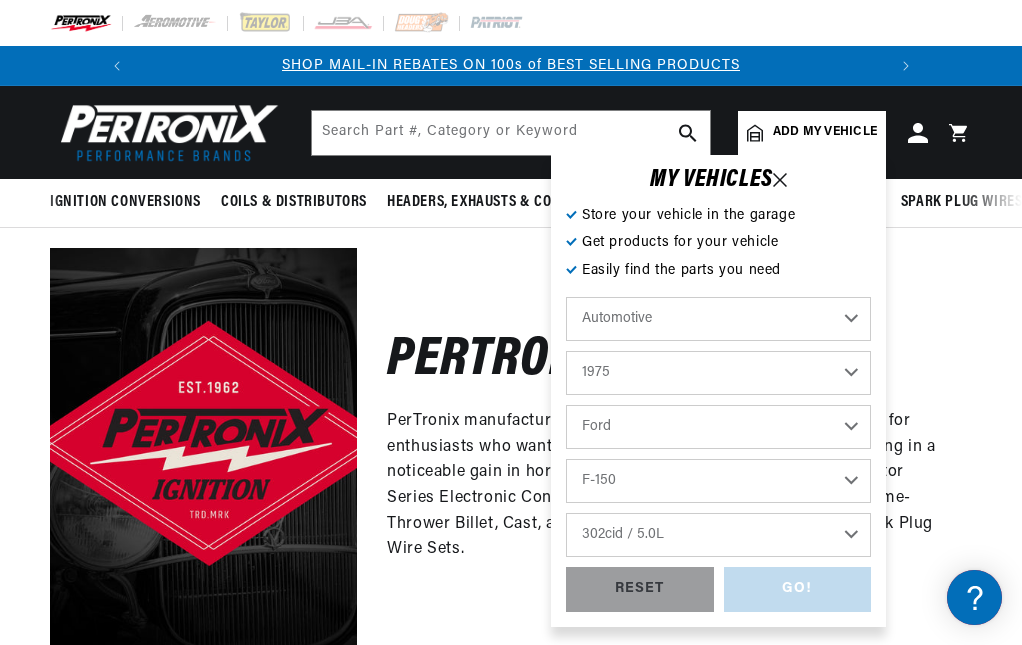 click on "Engine
302cid / 5.0L
360cid / 5.9L
390cid / 6.4L
460cid / 7.5L" at bounding box center [718, 535] 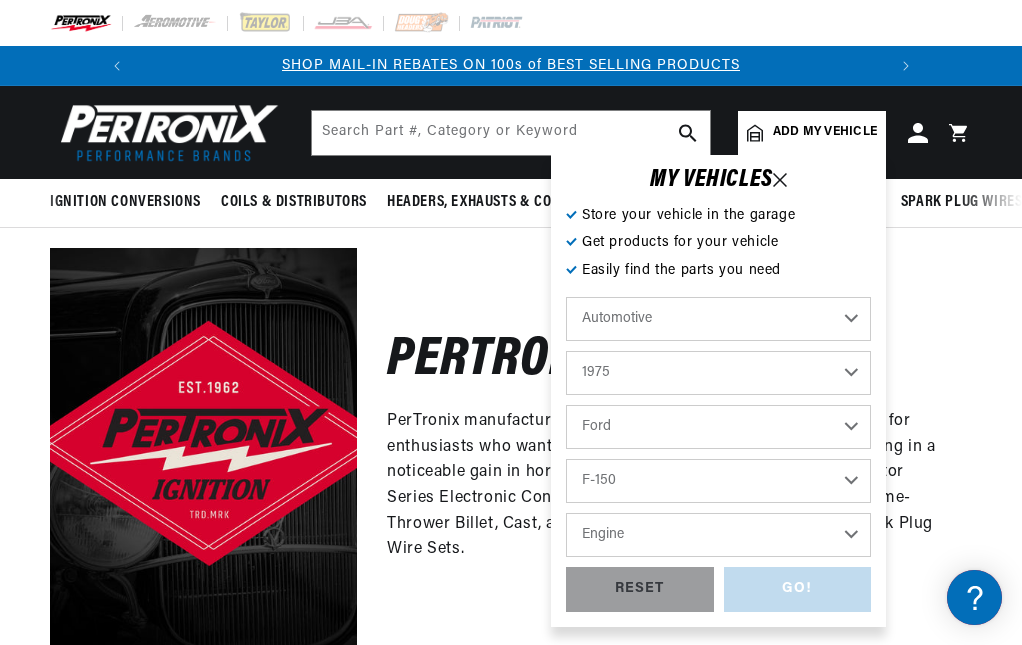select on "302cid-5.0L" 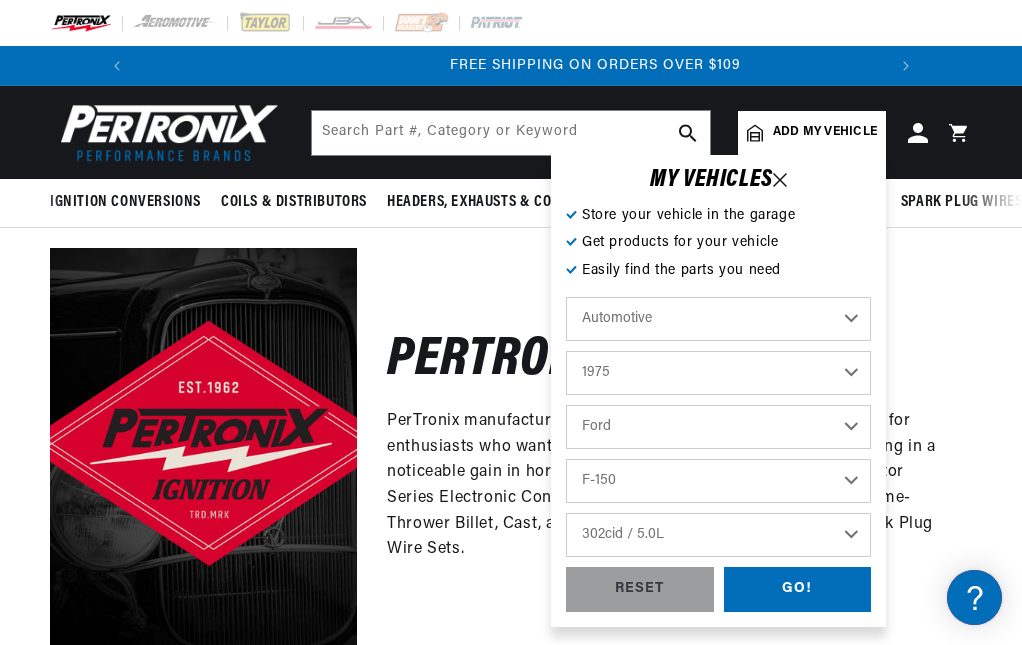scroll, scrollTop: 0, scrollLeft: 747, axis: horizontal 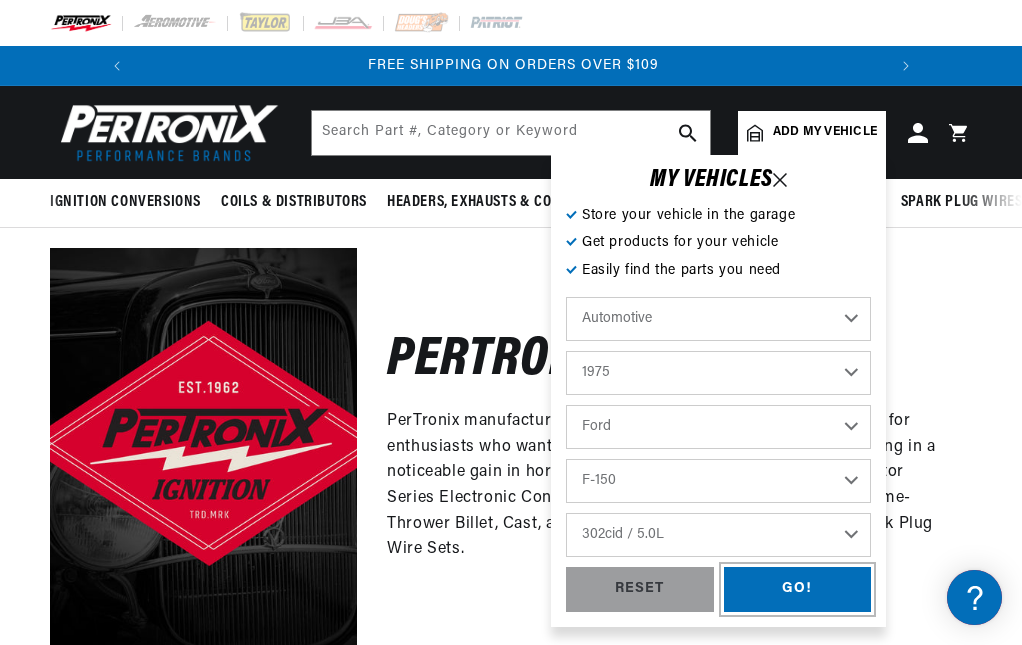 click on "GO!" at bounding box center [798, 589] 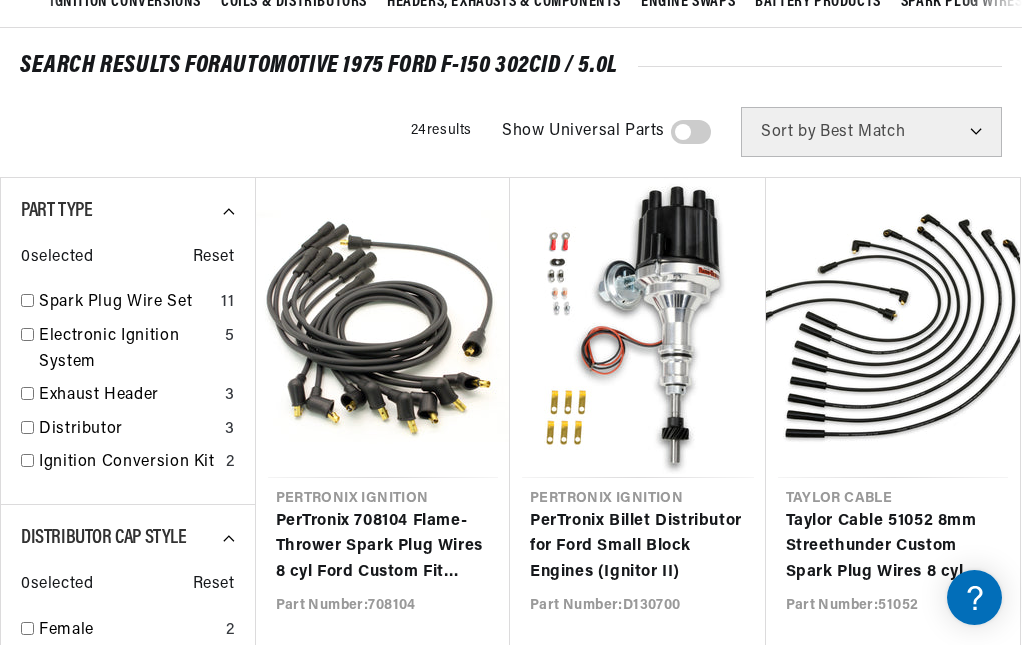 scroll, scrollTop: 290, scrollLeft: 0, axis: vertical 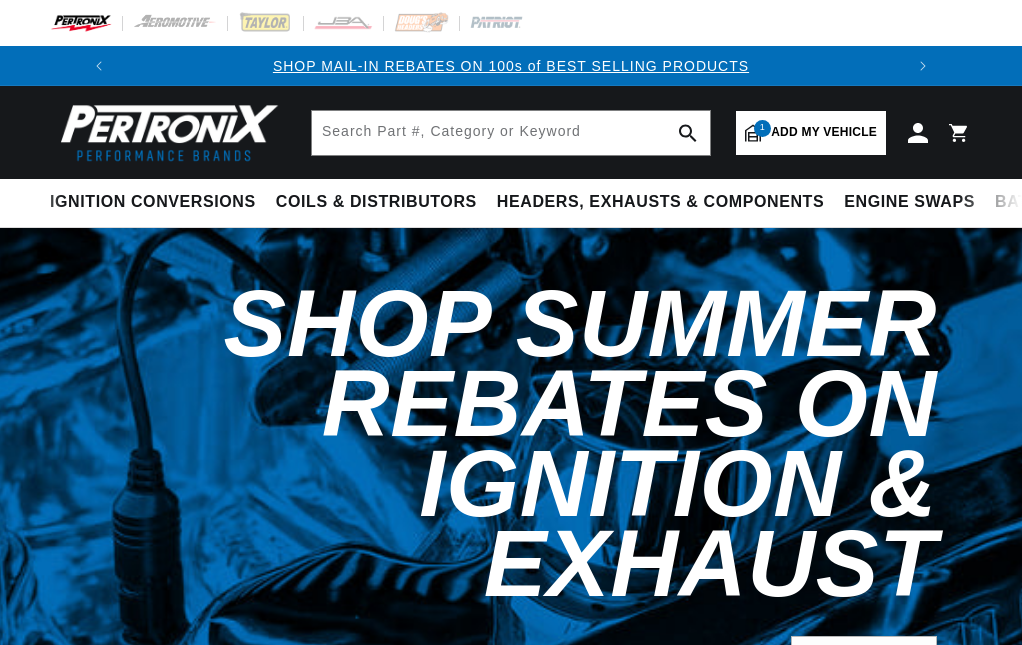 select on "1975" 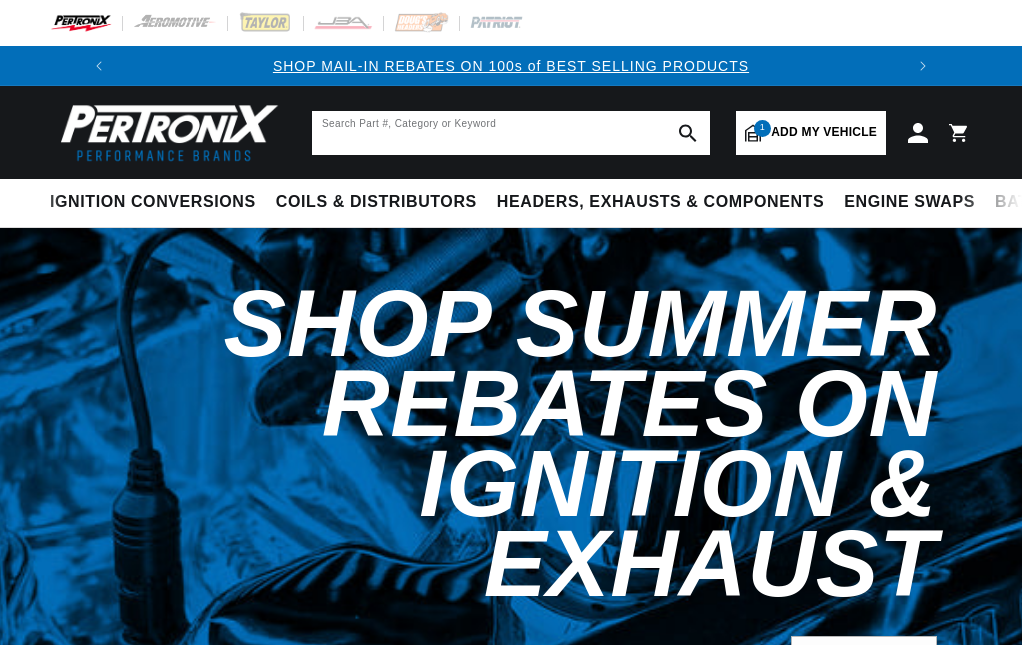 click at bounding box center [511, 133] 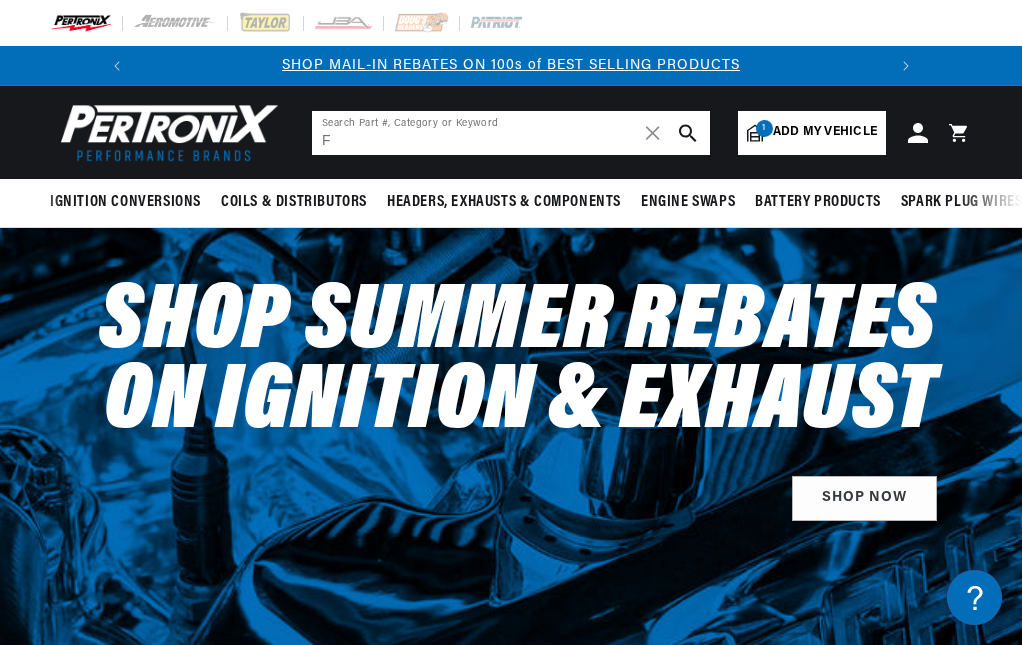 scroll, scrollTop: 0, scrollLeft: 0, axis: both 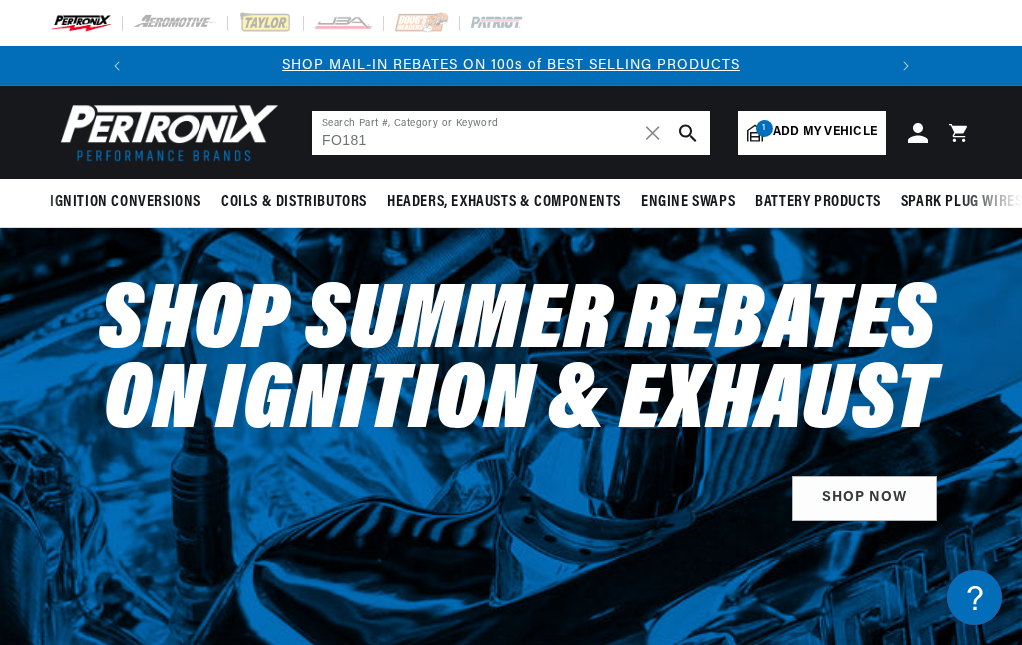 type on "FO181" 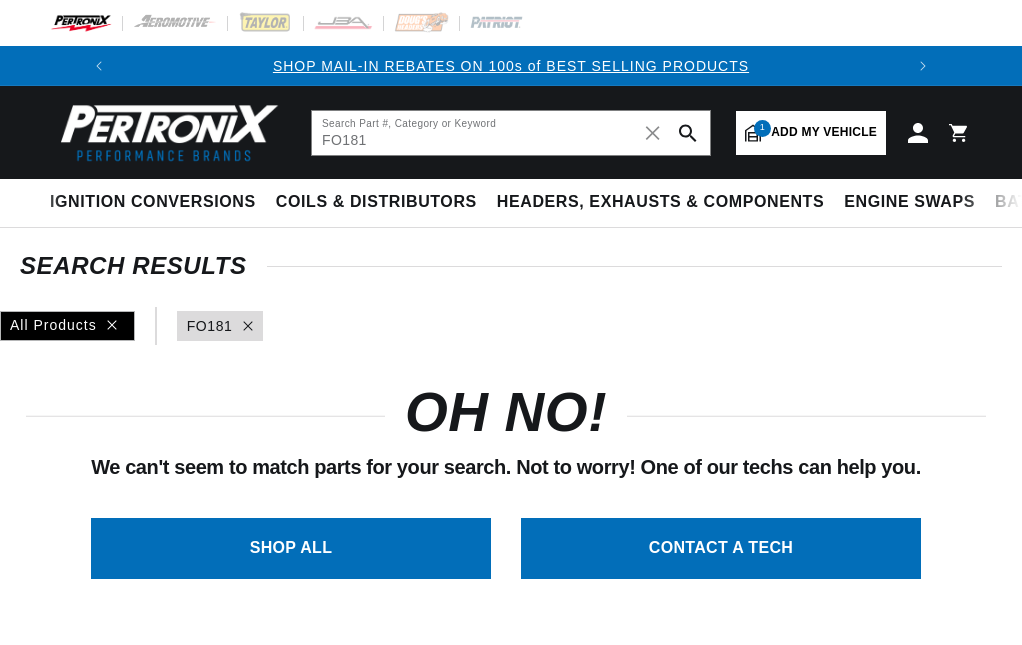 scroll, scrollTop: 0, scrollLeft: 0, axis: both 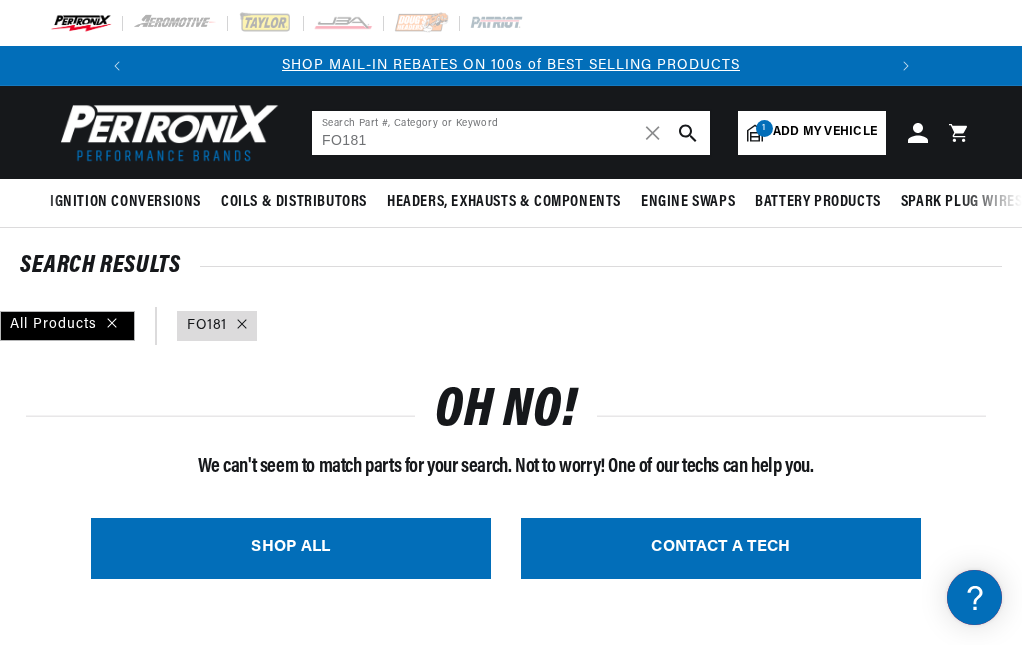 click on "FO181" at bounding box center [511, 133] 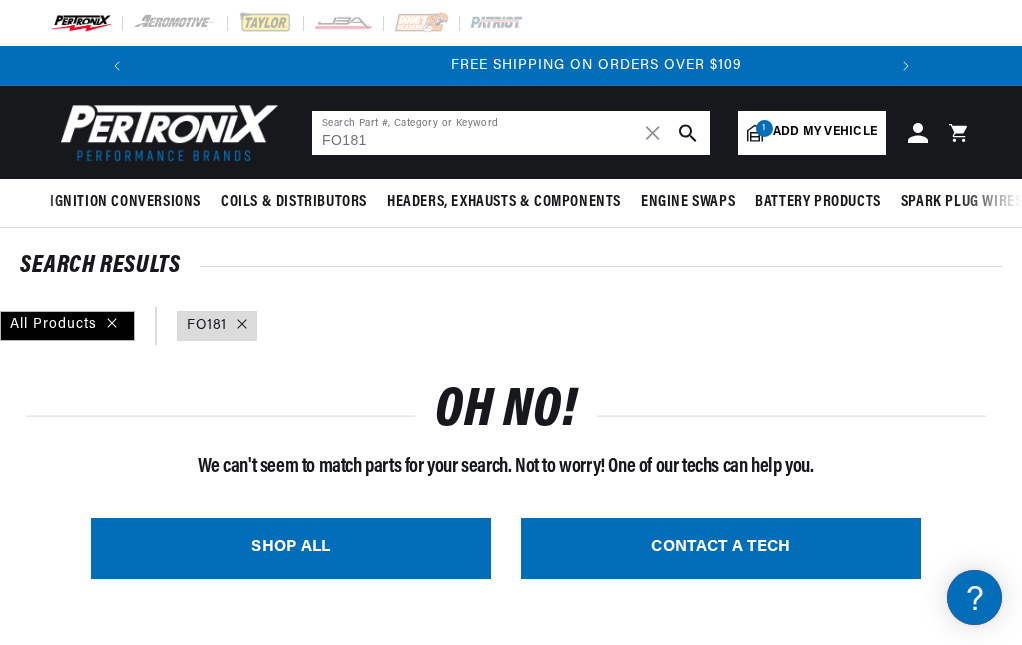 scroll, scrollTop: 0, scrollLeft: 747, axis: horizontal 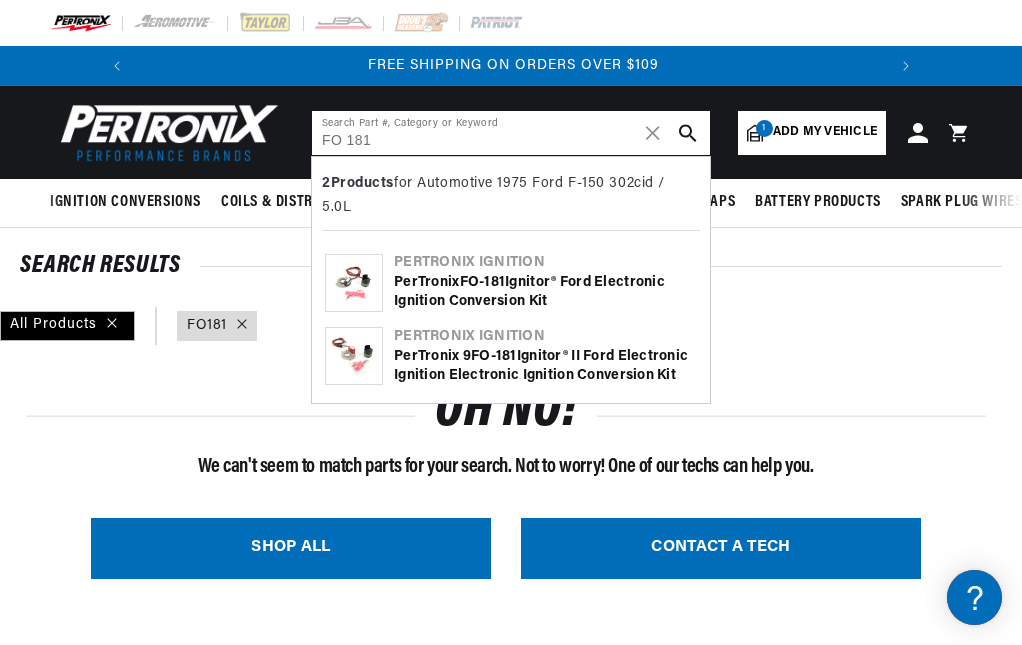 type on "FO 181" 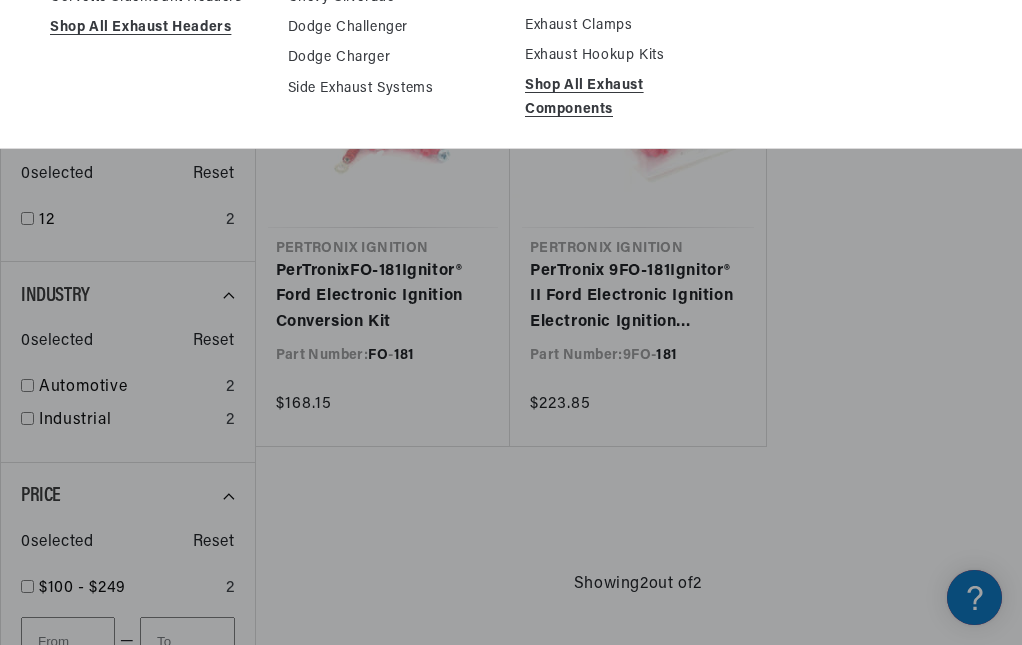 scroll, scrollTop: 100, scrollLeft: 0, axis: vertical 